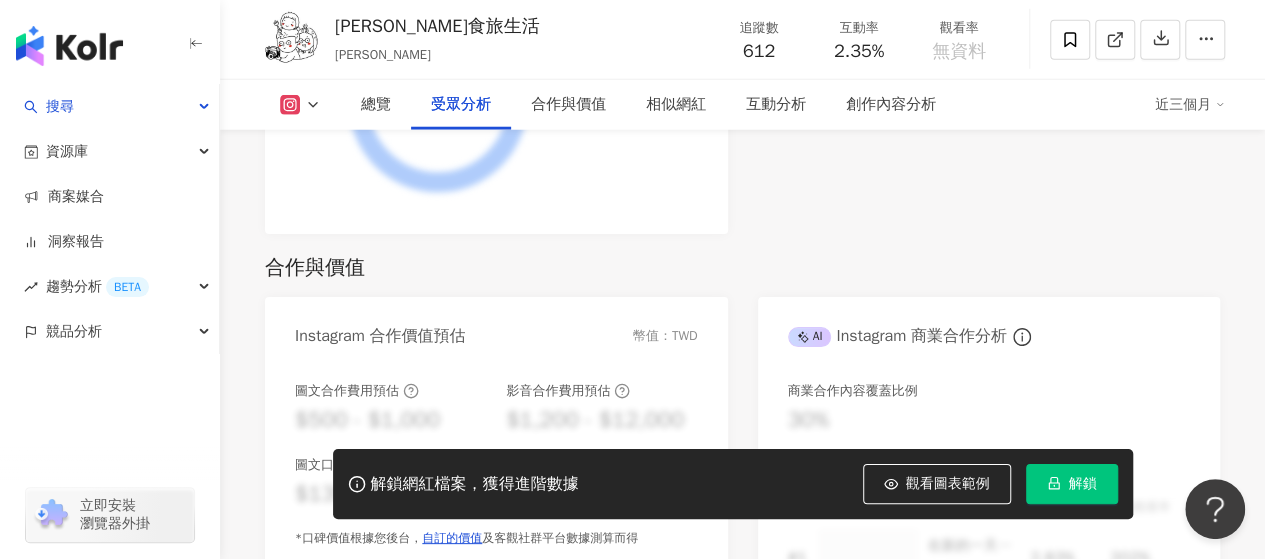 scroll, scrollTop: 2800, scrollLeft: 0, axis: vertical 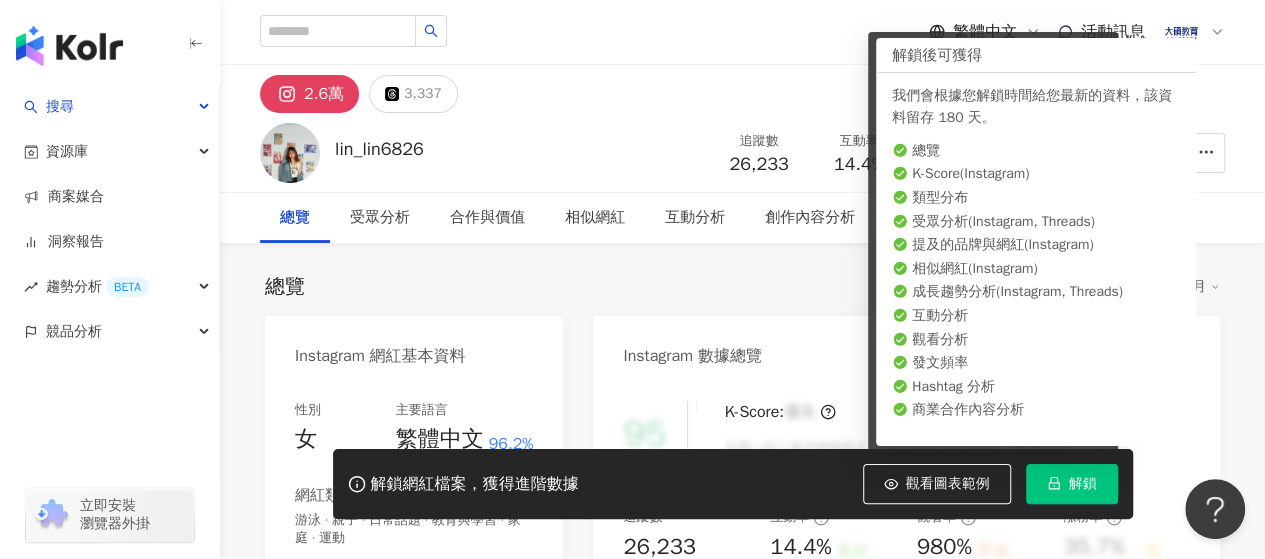 click on "總覽 最後更新日期：[DATE] 近三個月 Instagram 網紅基本資料 性別   女 主要語言   繁體中文 96.2% 網紅類型 游泳 · 親子 · 日常話題 · 教育與學習 · 家庭 · 運動 社群簡介 [PERSON_NAME]姊姊 [PERSON_NAME] | lin_lin6826 [URL][DOMAIN_NAME] 限動含金量高｜搞錢、搞怪、什麼都不奇怪
私訊若吃訊息底下連結加官方line
欲合作或接案私訊小盒子｜
國際保健品規劃師｜丙級體重管理師
寵物美容B級優秀技術獎
-
保健品下方購買連結🔗
瞭解產品吃法請私訊 看更多 Instagram 數據總覽 95 K-Score :   優良 近期一到三個月積極發文，且漲粉率與互動率高。 查看說明 追蹤數   26,233 互動率   14.4% 良好 觀看率   980% 不佳 漲粉率   35.7% 一般 受眾主要性別   男性 76% 受眾主要年齡   25-34 歲 76% 商業合作內容覆蓋比例   30% AI Instagram 成效等級三大指標 互動率 14.4% 良好 同等級網紅的互動率中位數為  0.19%" at bounding box center [742, 1070] 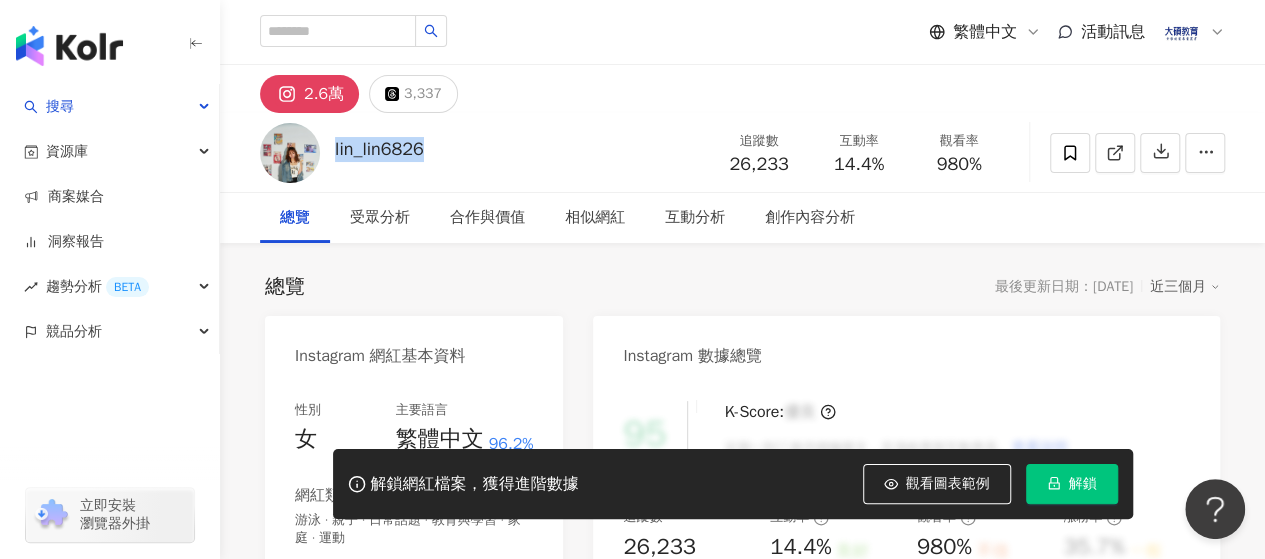 drag, startPoint x: 456, startPoint y: 141, endPoint x: 335, endPoint y: 153, distance: 121.59358 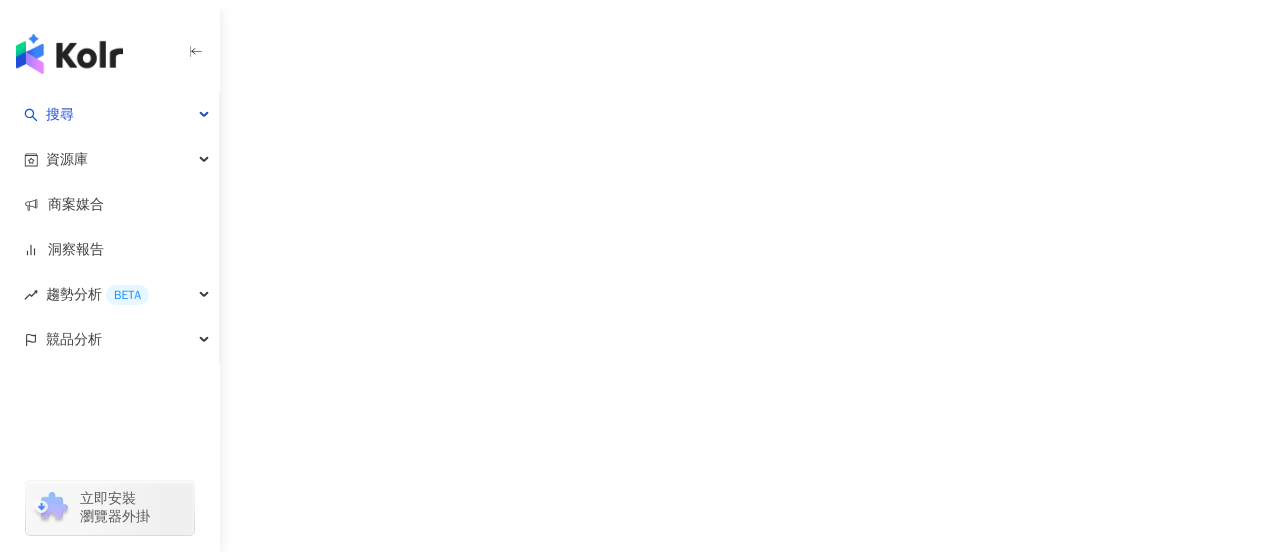 scroll, scrollTop: 0, scrollLeft: 0, axis: both 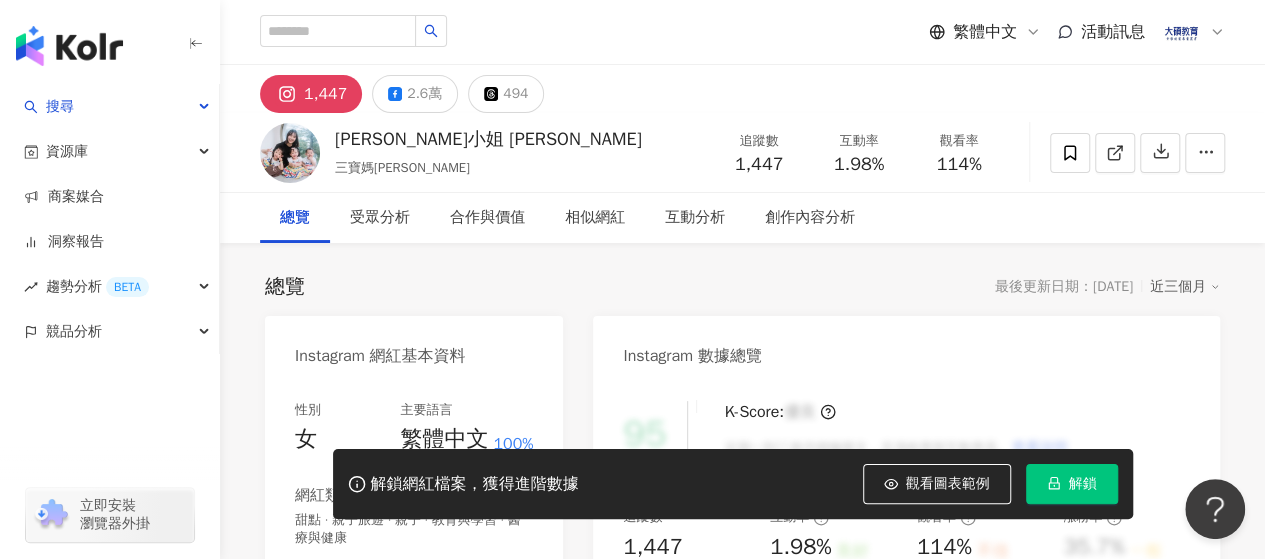 drag, startPoint x: 336, startPoint y: 135, endPoint x: 516, endPoint y: 136, distance: 180.00278 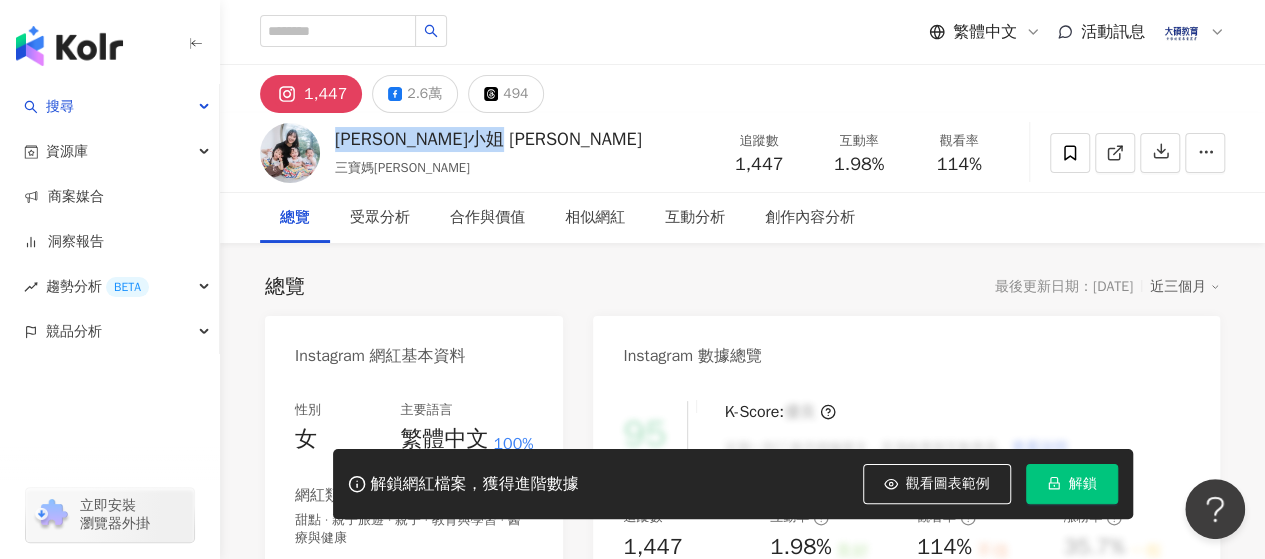 click on "珊卓小姐 MissSandra 三寶媽珊卓 追蹤數 1,447 互動率 1.98% 觀看率 114%" at bounding box center [742, 152] 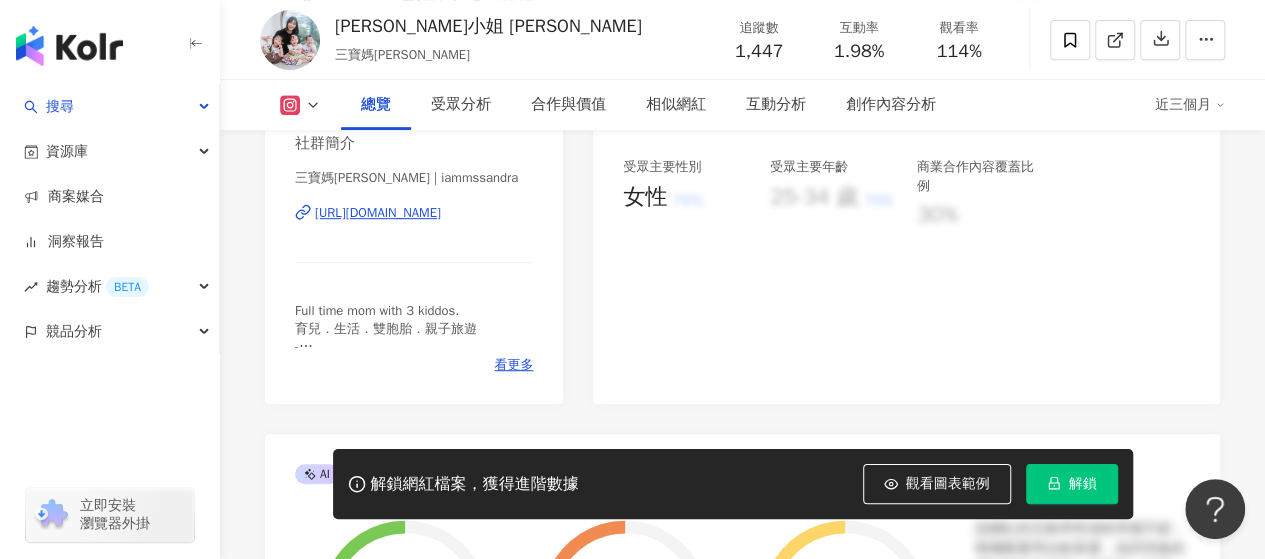 scroll, scrollTop: 400, scrollLeft: 0, axis: vertical 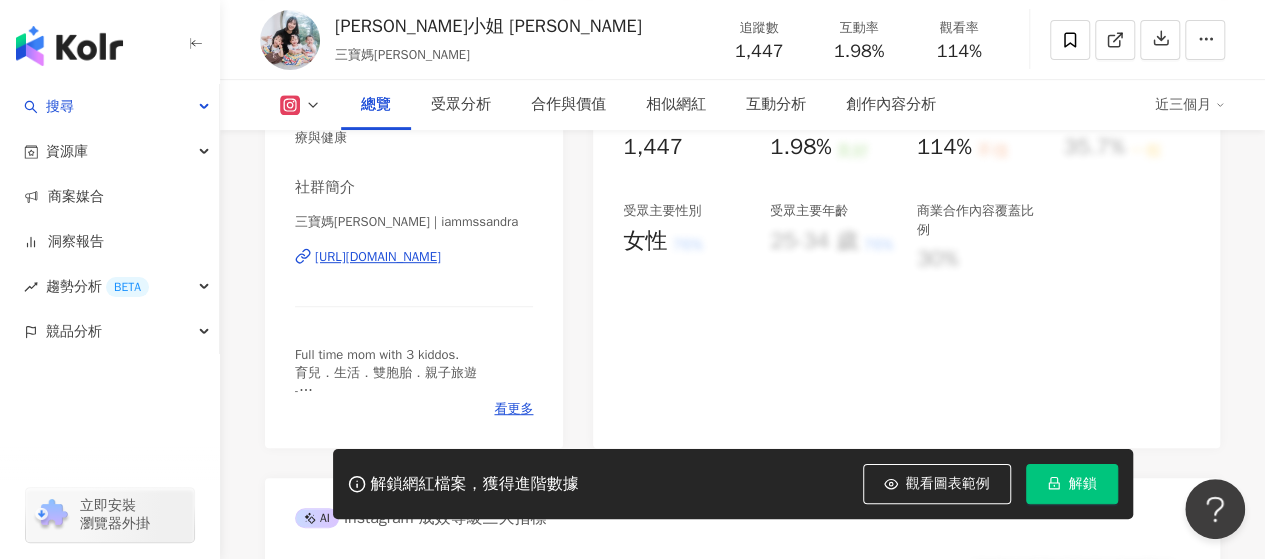 click on "https://www.instagram.com/iammssandra/" at bounding box center [378, 257] 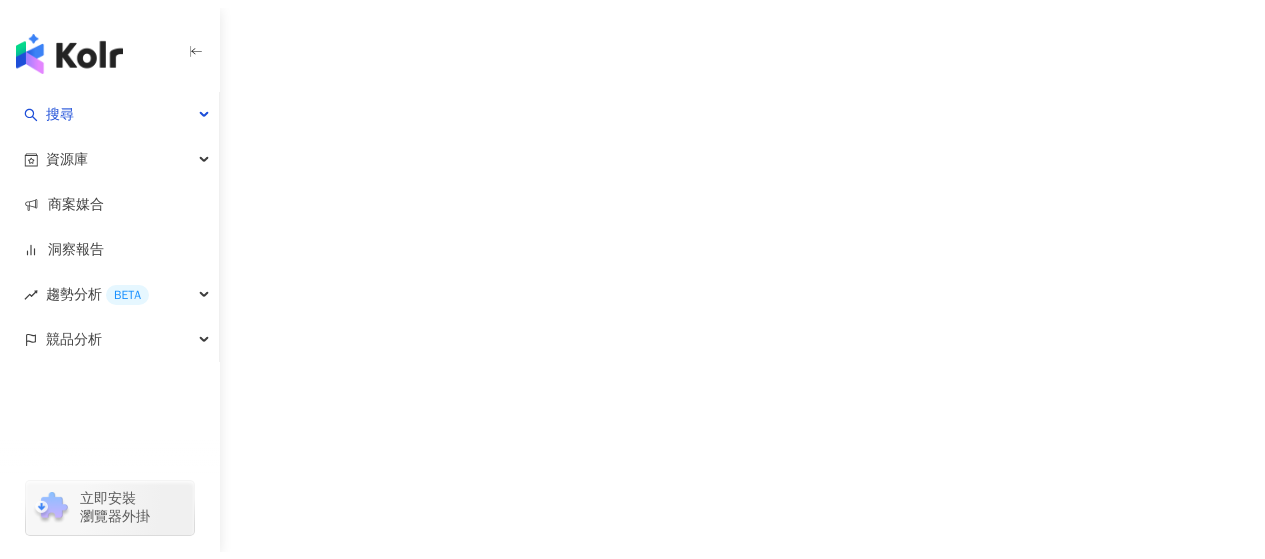 scroll, scrollTop: 0, scrollLeft: 0, axis: both 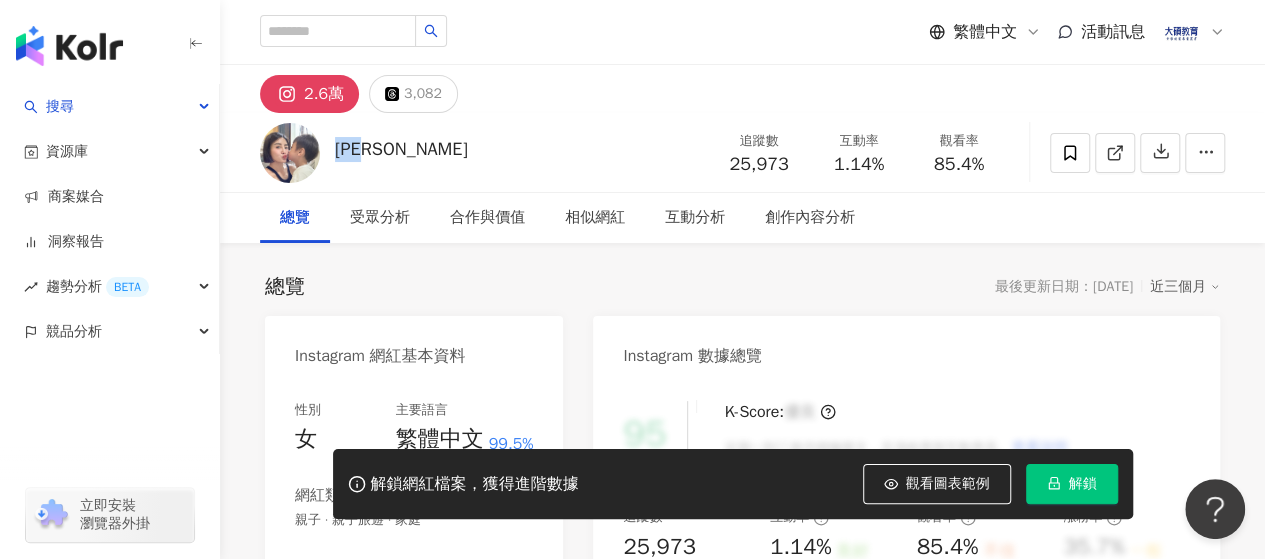 drag, startPoint x: 425, startPoint y: 141, endPoint x: 337, endPoint y: 150, distance: 88.45903 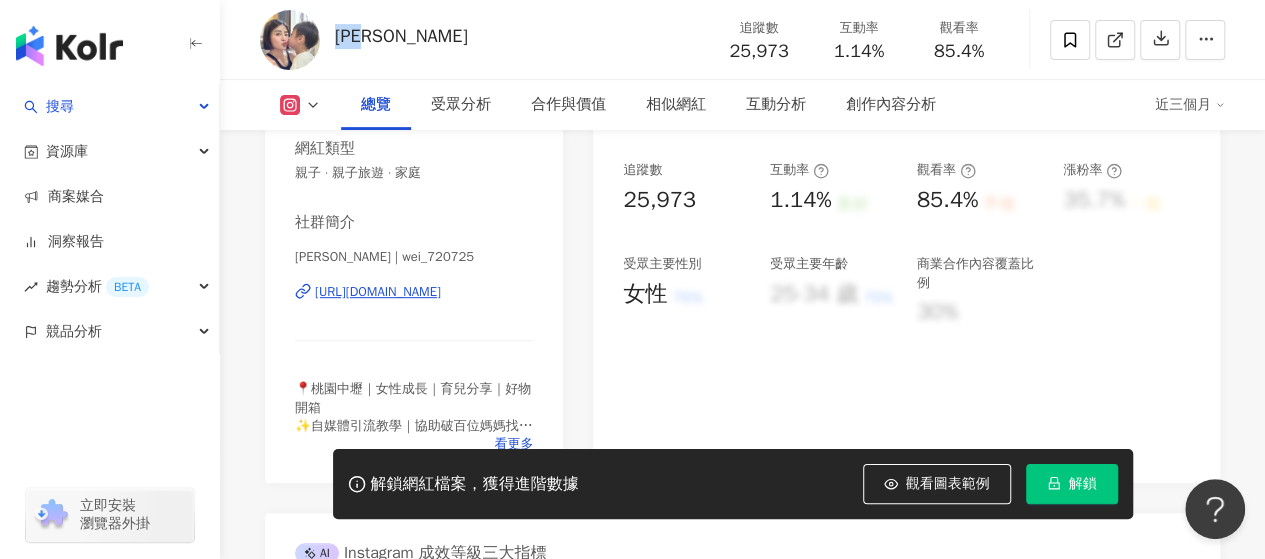 scroll, scrollTop: 400, scrollLeft: 0, axis: vertical 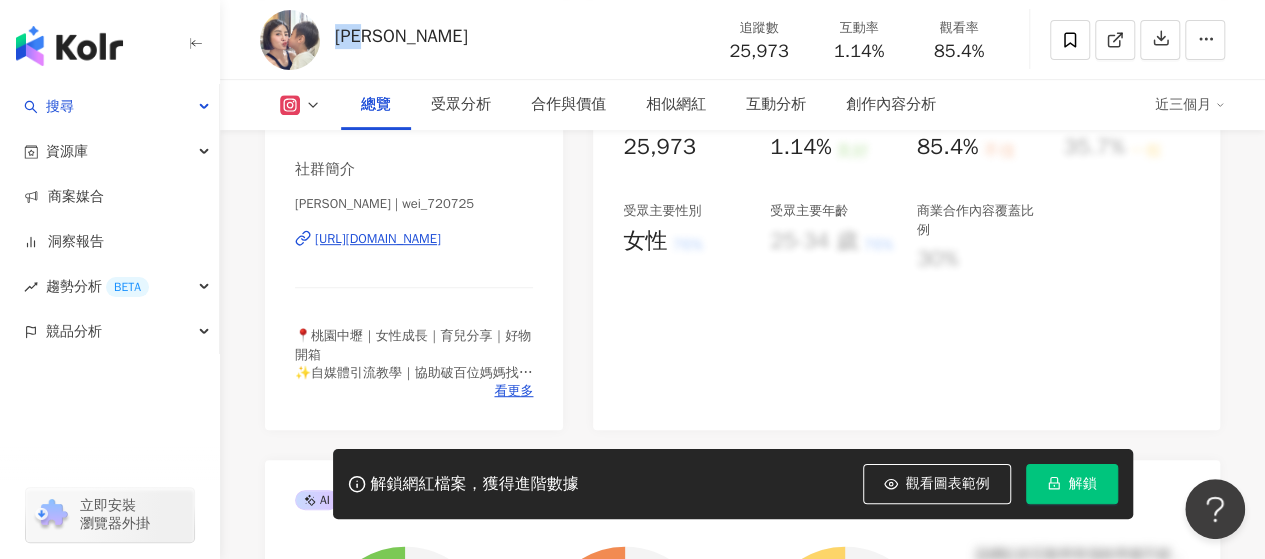 click on "https://www.instagram.com/wei_720725/" at bounding box center (378, 239) 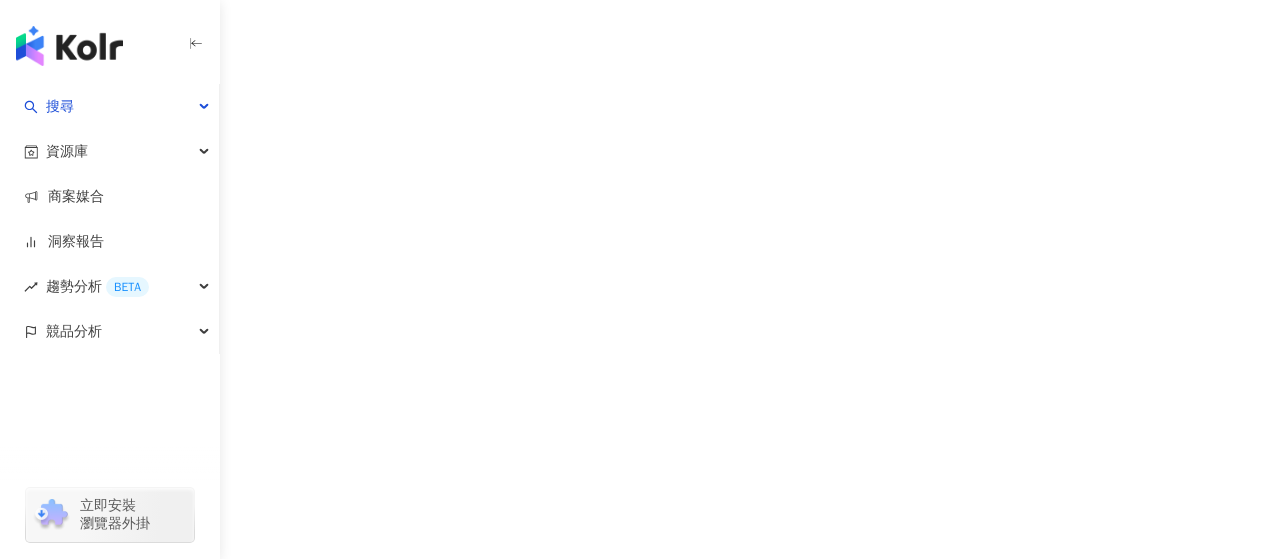 scroll, scrollTop: 0, scrollLeft: 0, axis: both 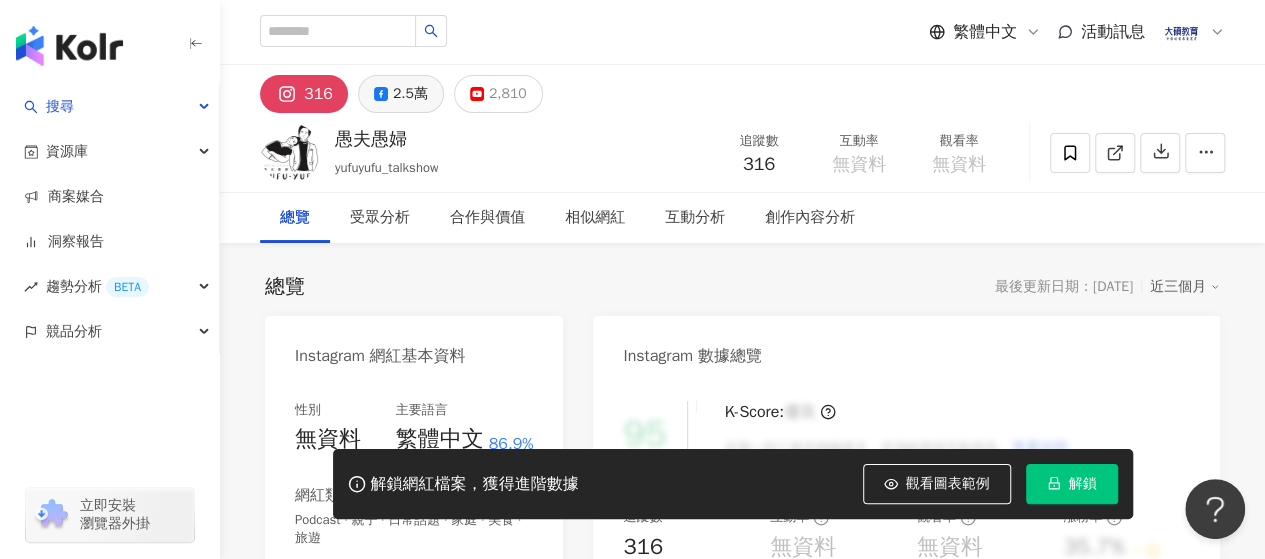 click on "2.5萬" at bounding box center (410, 94) 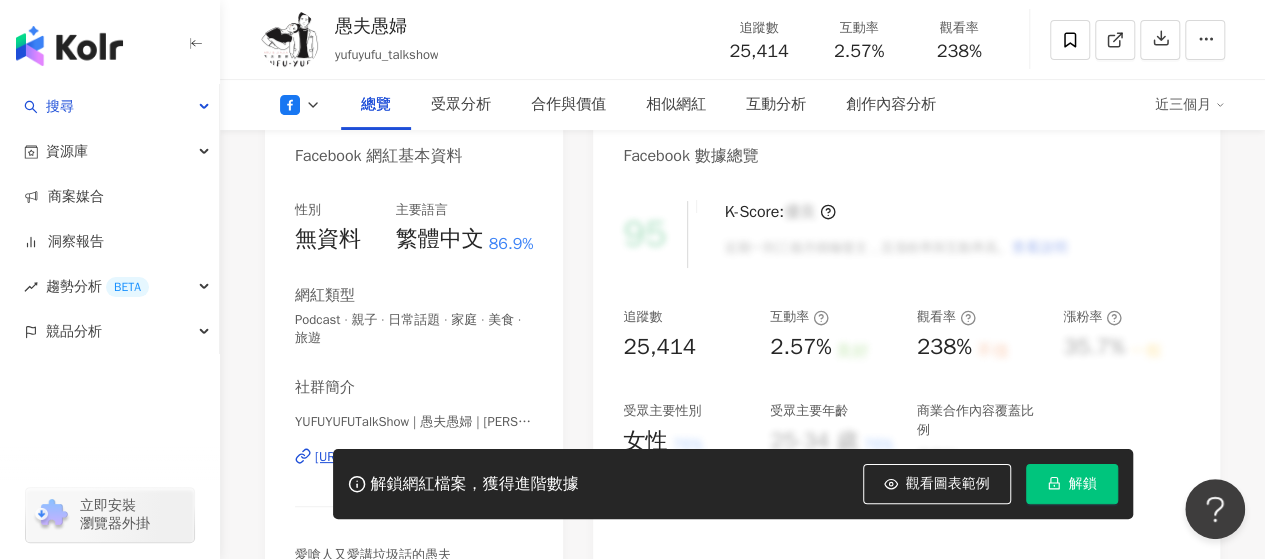 scroll, scrollTop: 215, scrollLeft: 0, axis: vertical 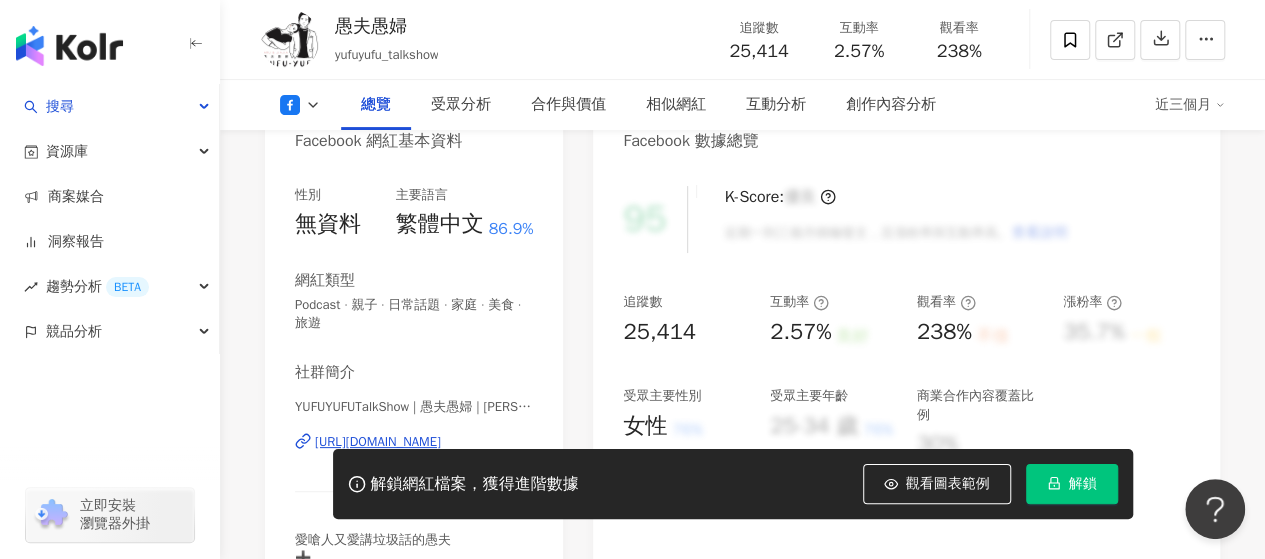 click on "https://www.facebook.com/595621387181456" at bounding box center [378, 442] 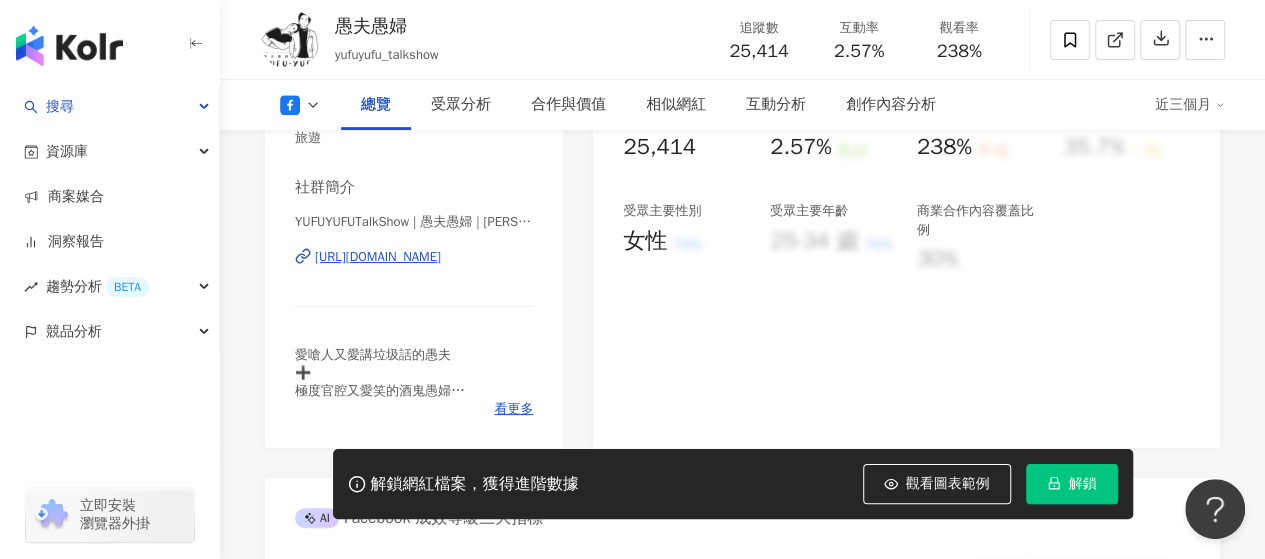 scroll, scrollTop: 300, scrollLeft: 0, axis: vertical 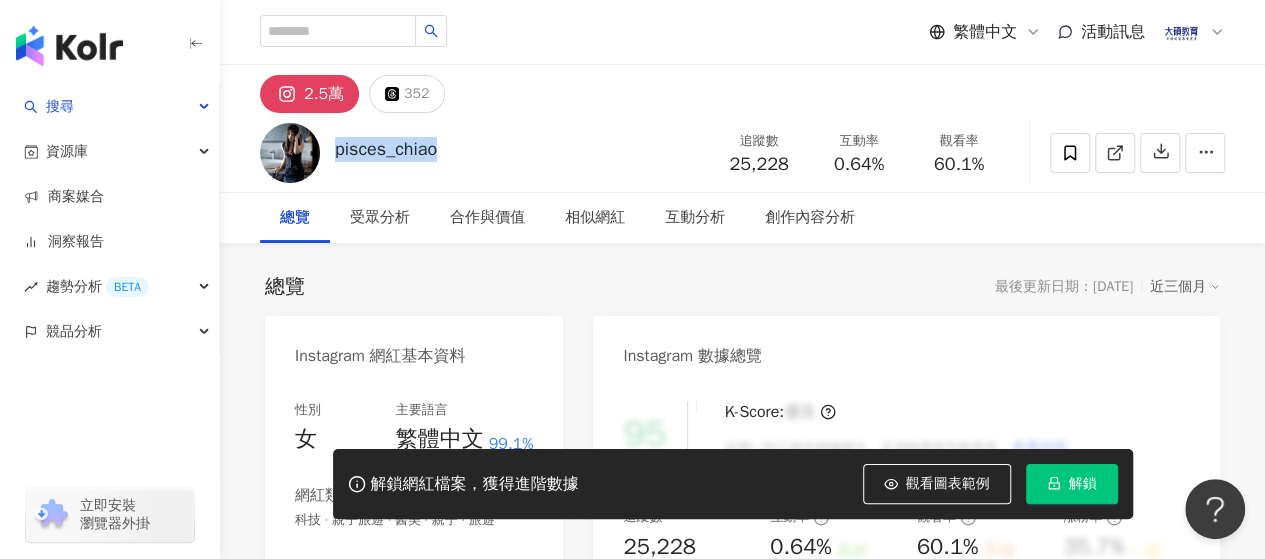 drag, startPoint x: 461, startPoint y: 151, endPoint x: 340, endPoint y: 151, distance: 121 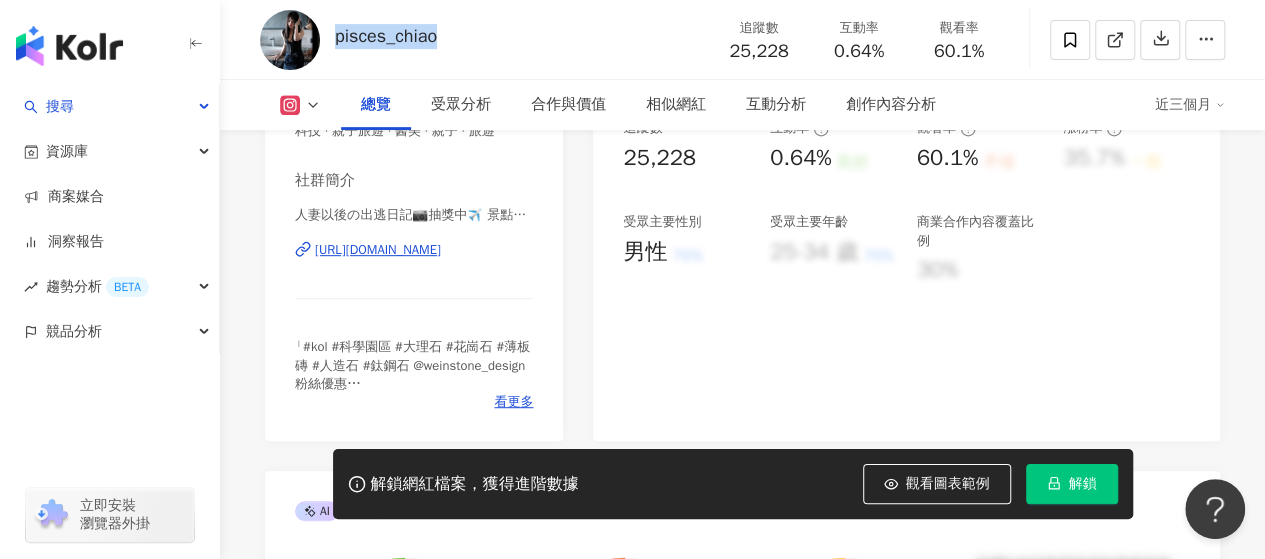 scroll, scrollTop: 400, scrollLeft: 0, axis: vertical 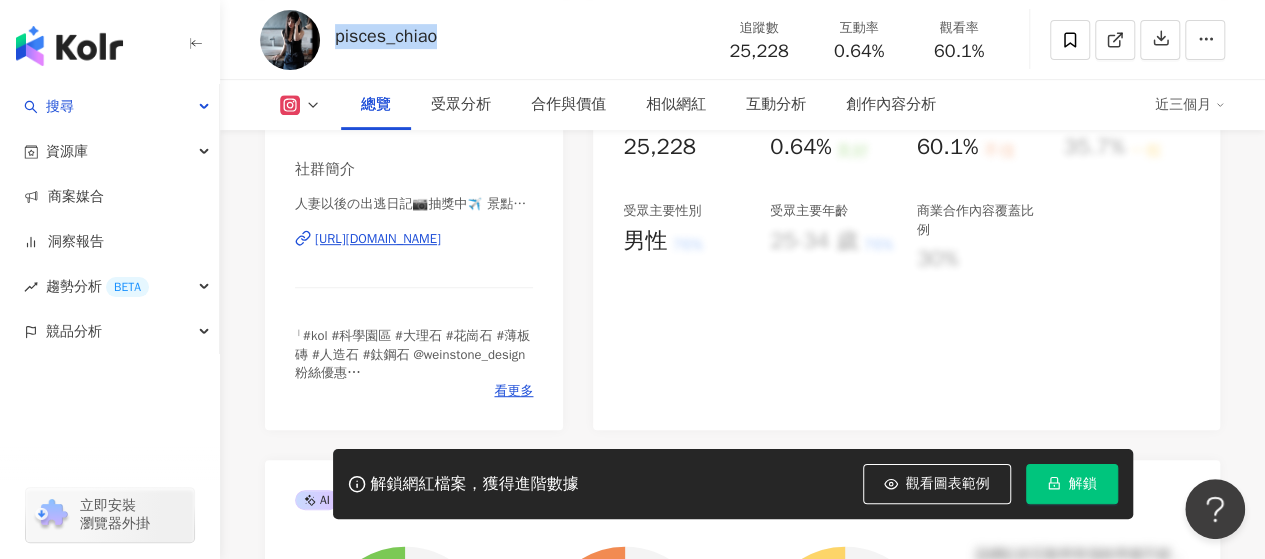 click on "https://www.instagram.com/pisces_chiao/" at bounding box center (378, 239) 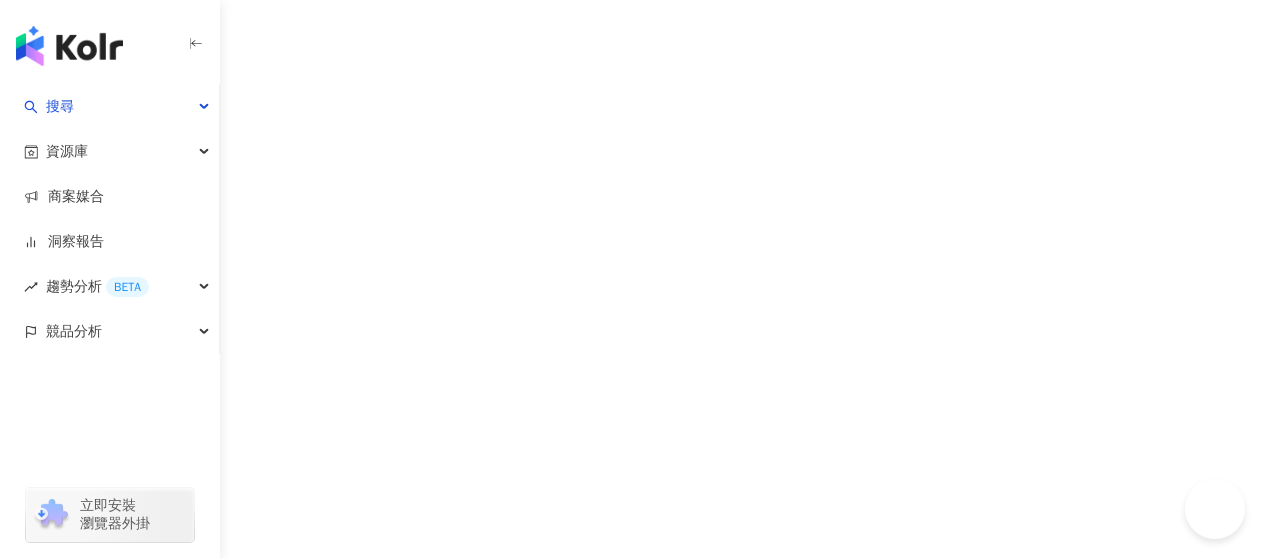 scroll, scrollTop: 0, scrollLeft: 0, axis: both 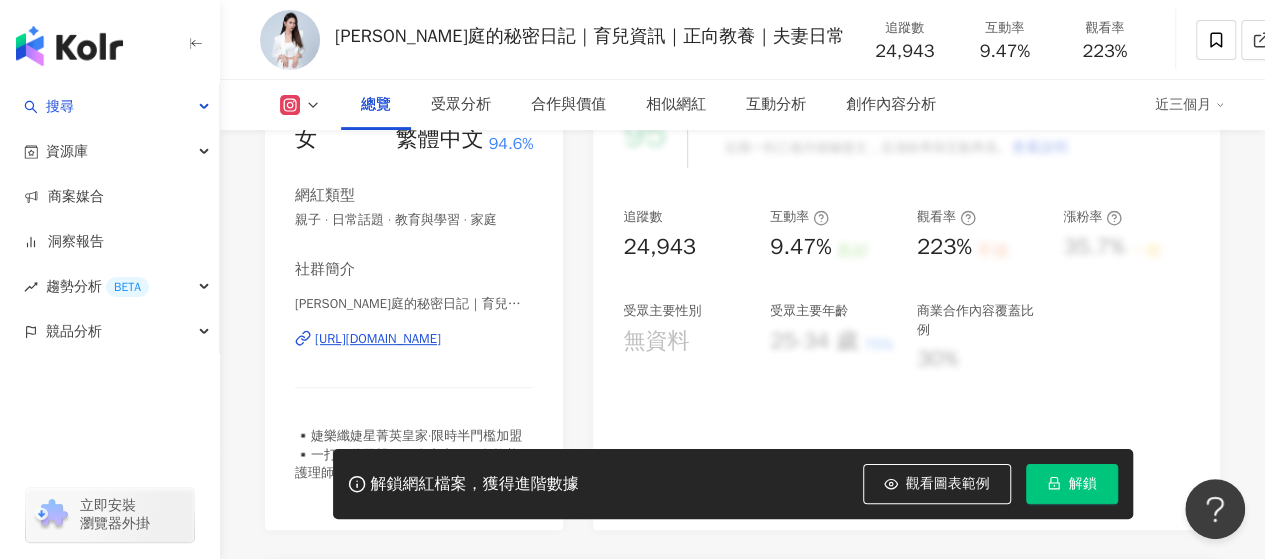 click on "瑜庭的秘密日記｜育兒資訊｜正向教養｜夫妻日常 | jiamting https://www.instagram.com/jiamting/" at bounding box center (414, 353) 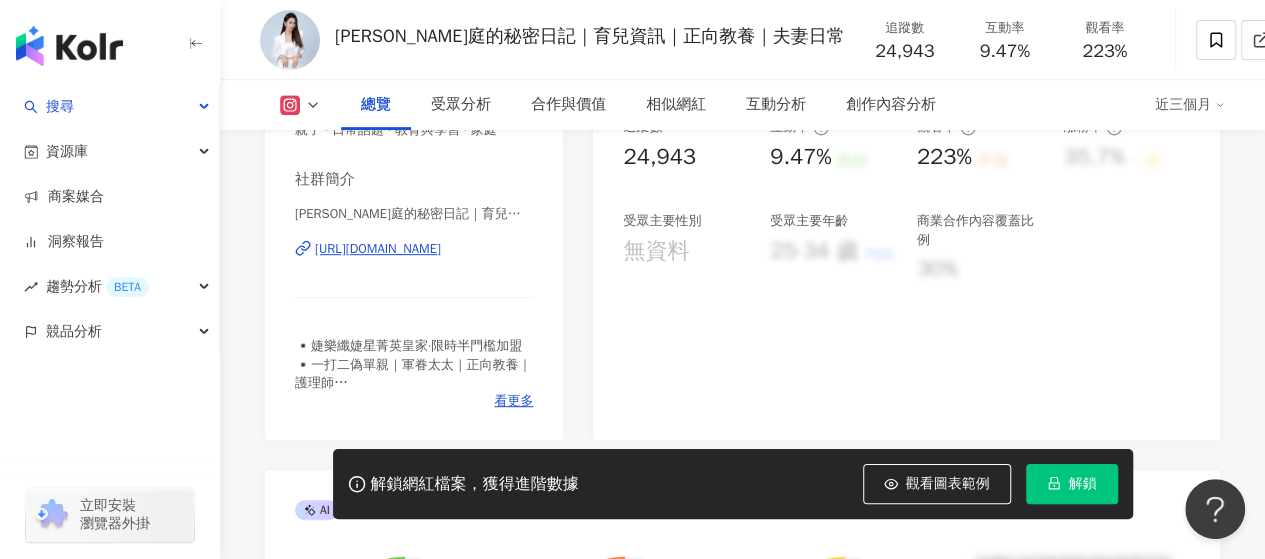scroll, scrollTop: 400, scrollLeft: 0, axis: vertical 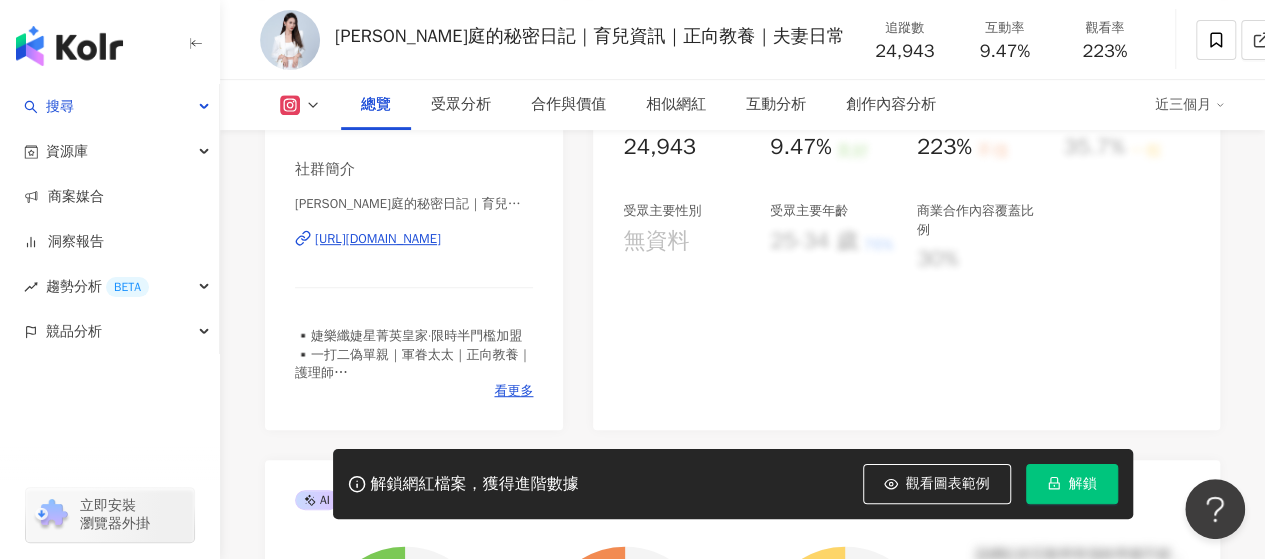 click on "https://www.instagram.com/jiamting/" at bounding box center (378, 239) 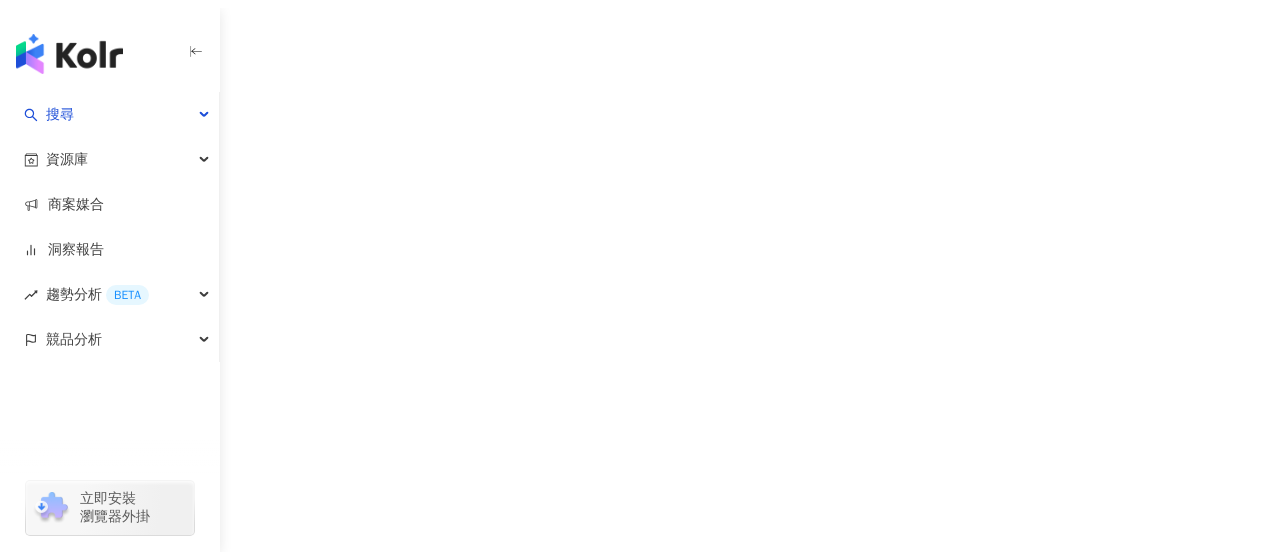 scroll, scrollTop: 0, scrollLeft: 0, axis: both 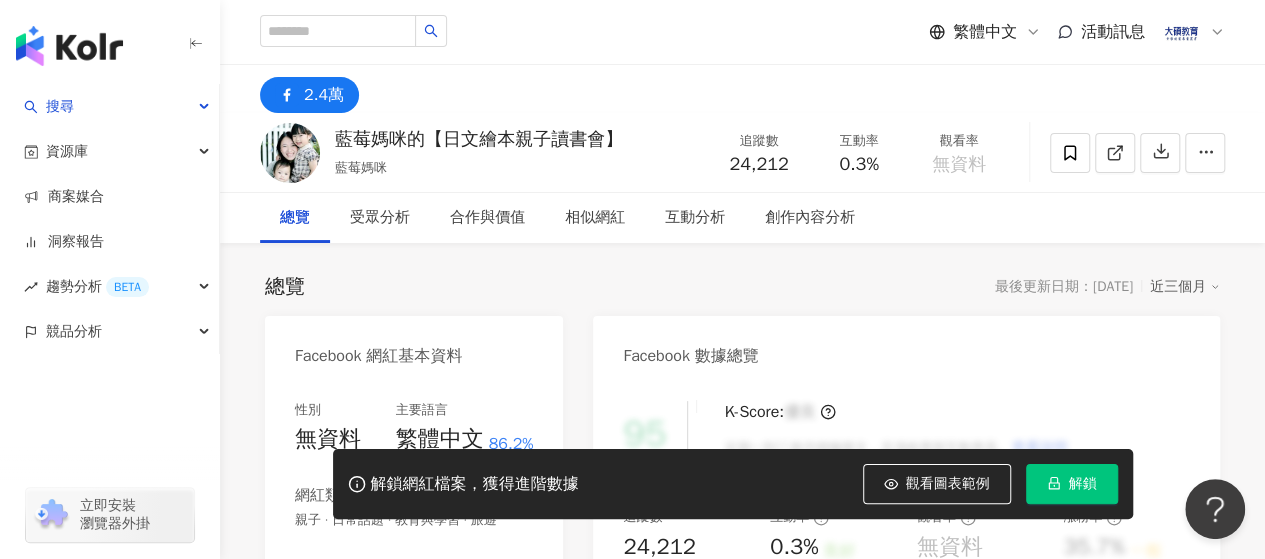 click on "總覽 最後更新日期：[DATE] 近三個月" at bounding box center (742, 287) 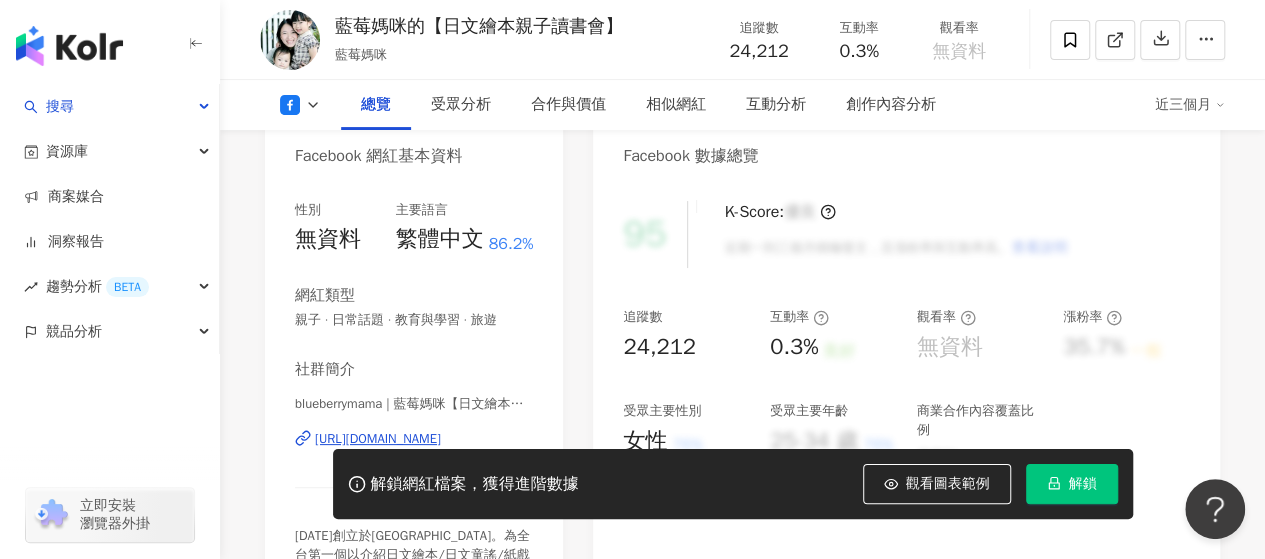 scroll, scrollTop: 300, scrollLeft: 0, axis: vertical 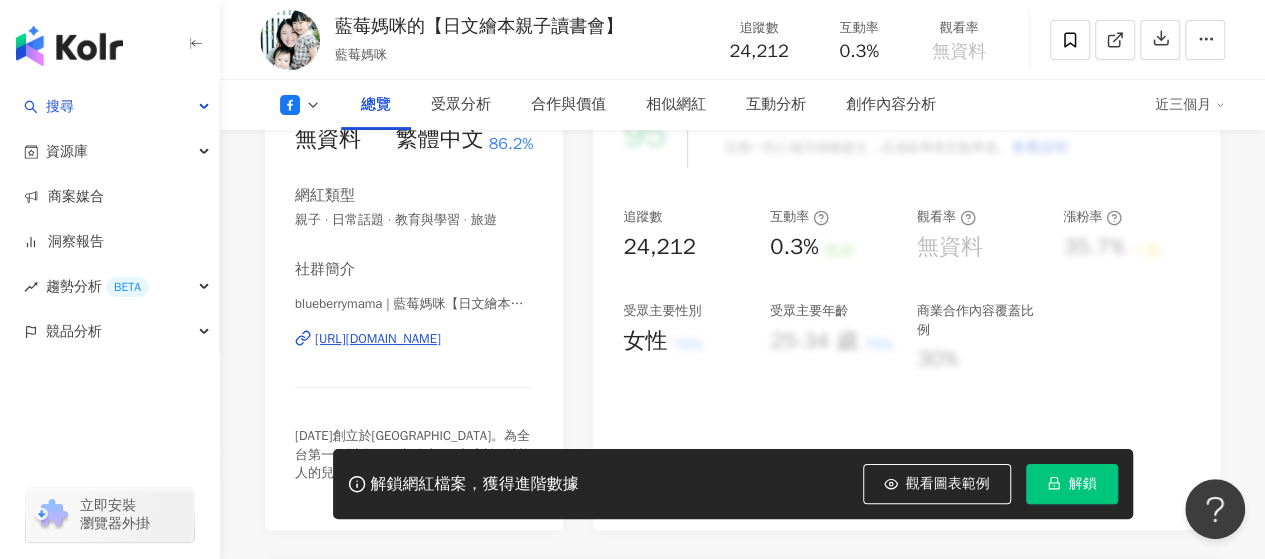 click on "[URL][DOMAIN_NAME]" at bounding box center [378, 339] 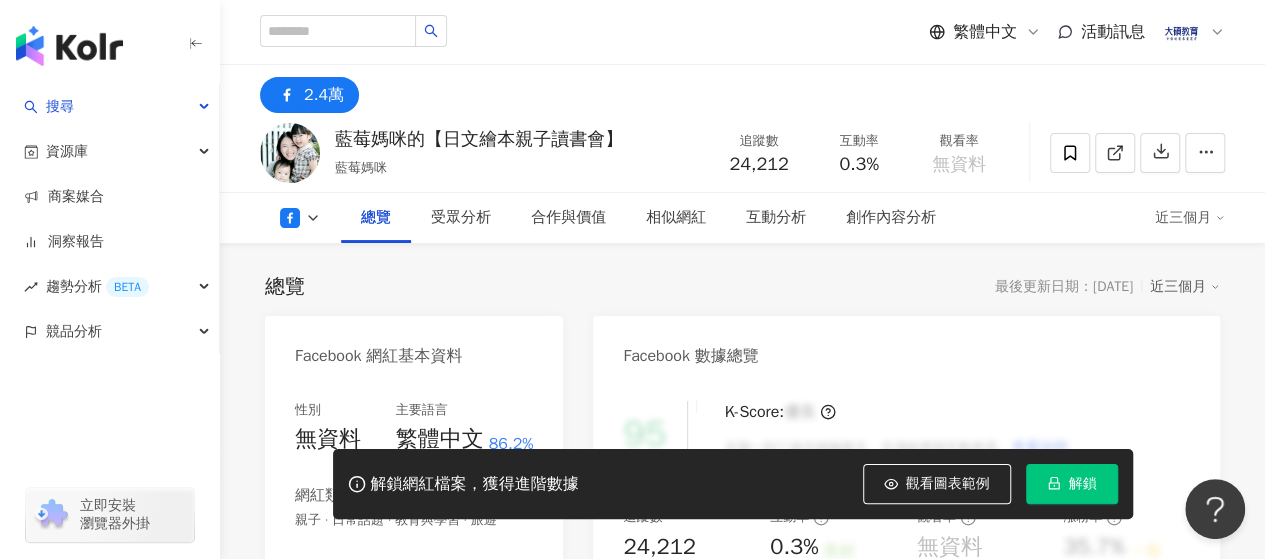 scroll, scrollTop: 400, scrollLeft: 0, axis: vertical 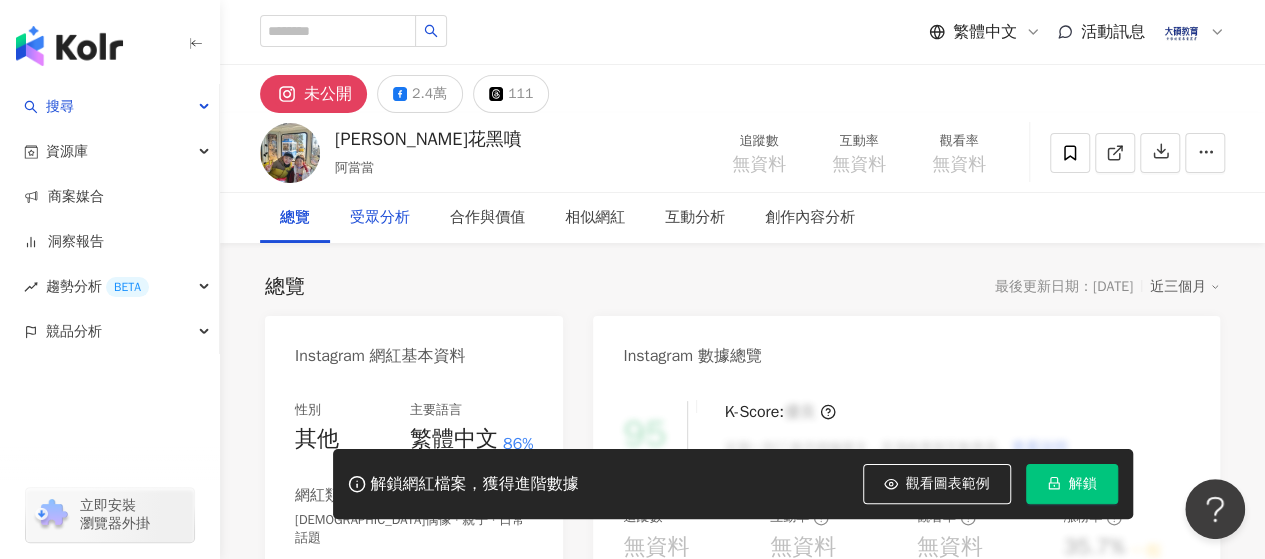 click on "受眾分析" at bounding box center [380, 218] 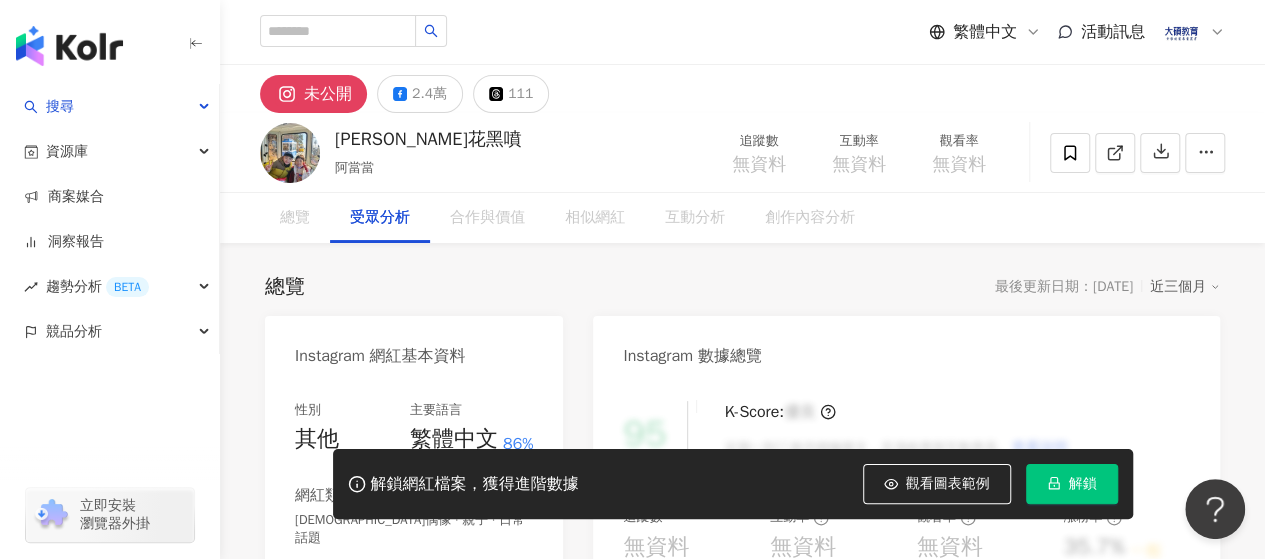 scroll, scrollTop: 1696, scrollLeft: 0, axis: vertical 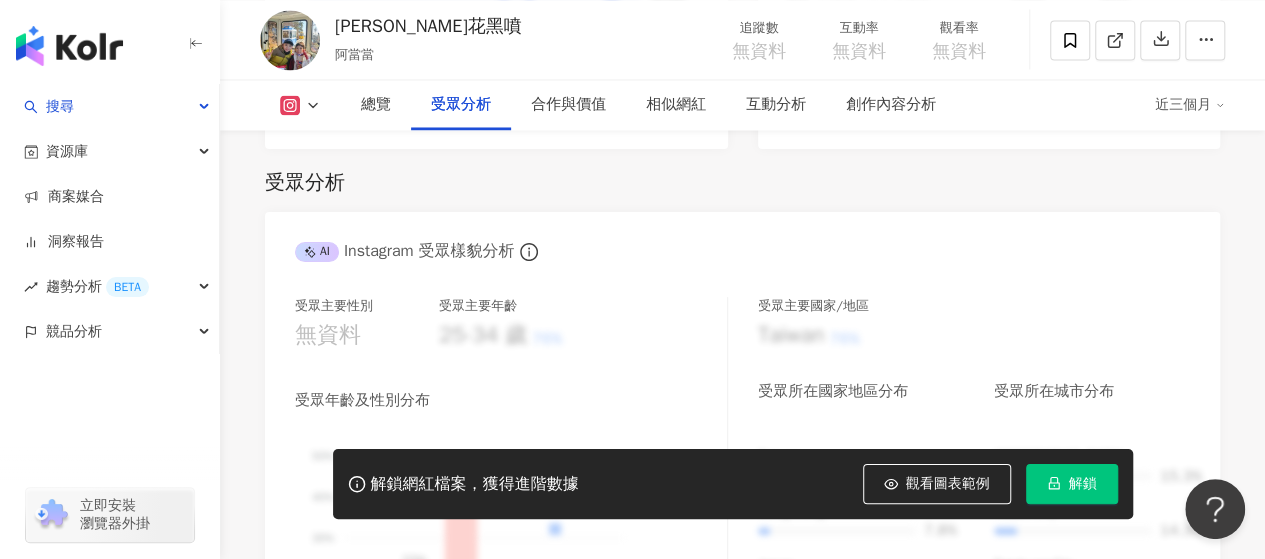 click at bounding box center [300, 105] 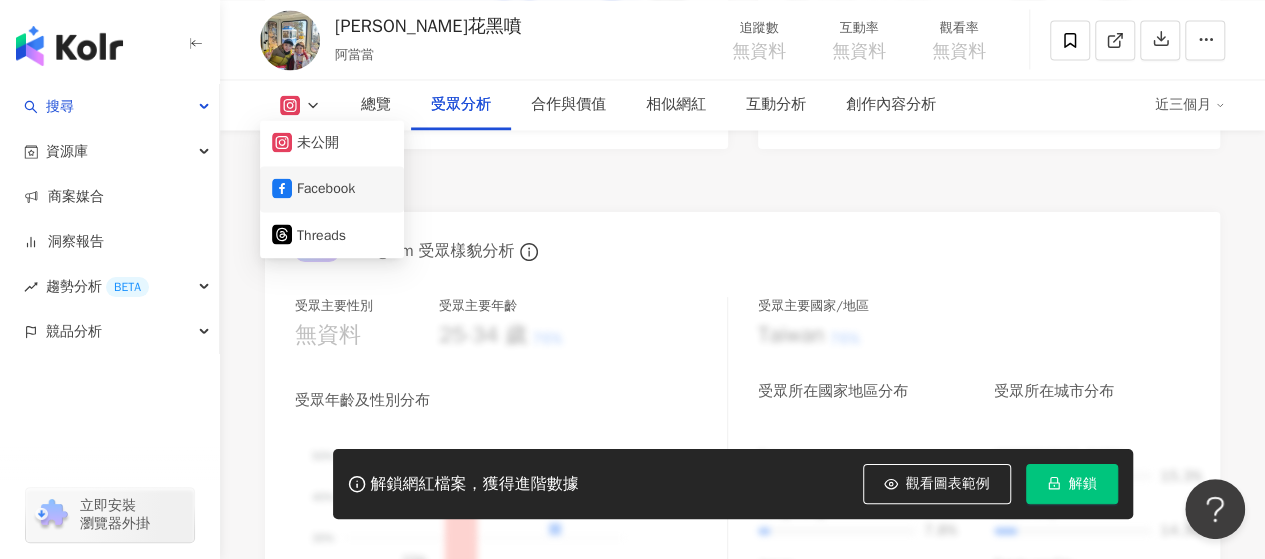click on "Facebook" at bounding box center (332, 189) 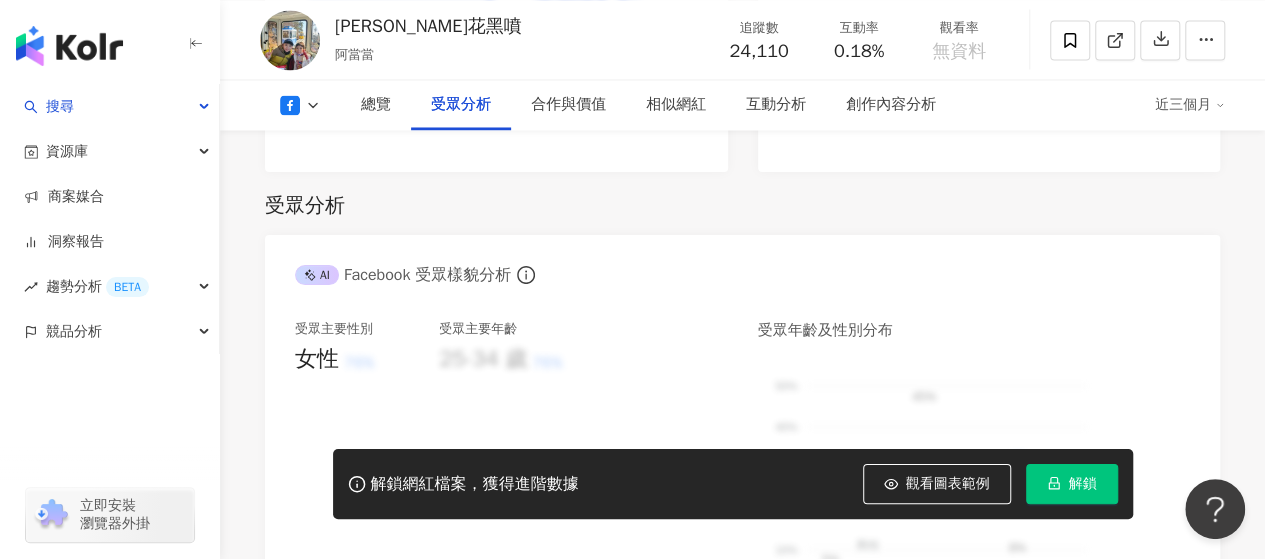 scroll, scrollTop: 1738, scrollLeft: 0, axis: vertical 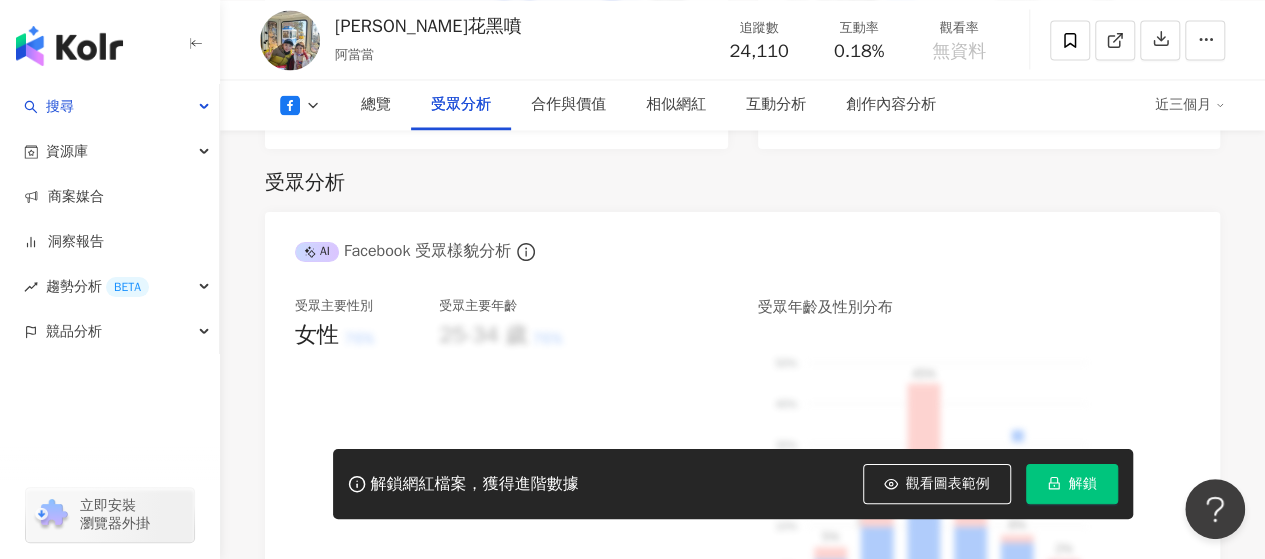 click on "受眾分析" at bounding box center [742, 183] 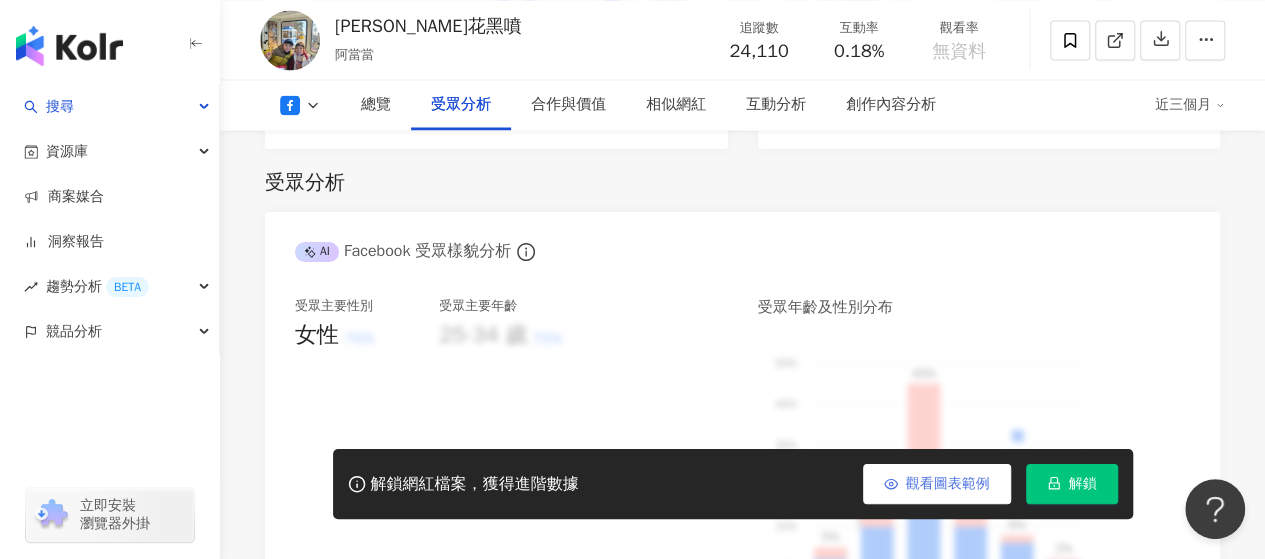 click on "觀看圖表範例" at bounding box center (948, 484) 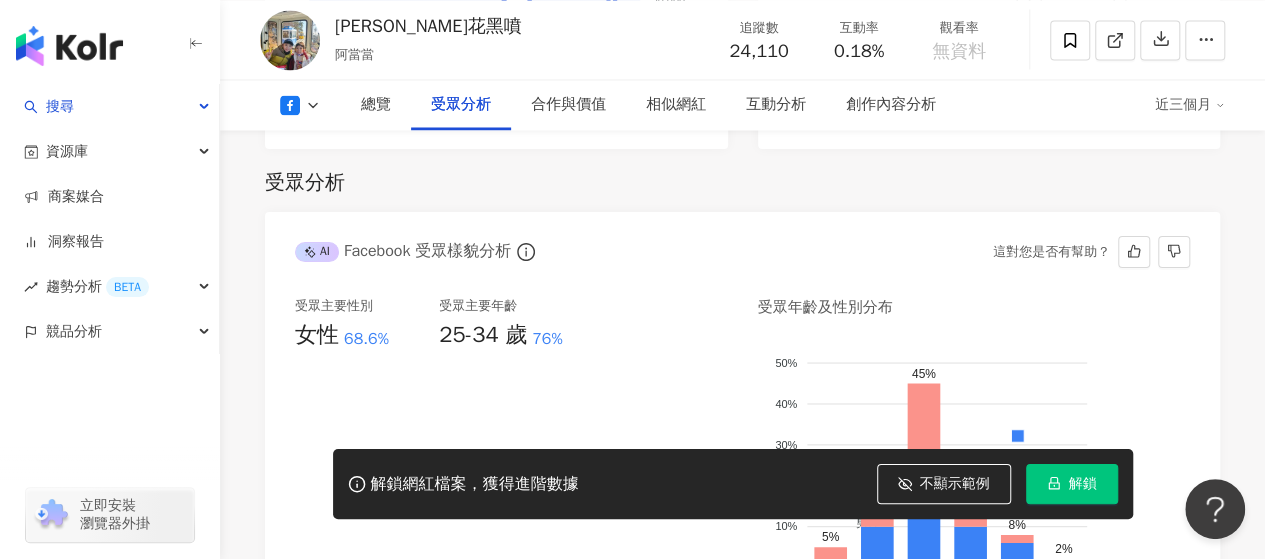 click on "AI Facebook 受眾樣貌分析 這對您是否有幫助？" at bounding box center (742, 244) 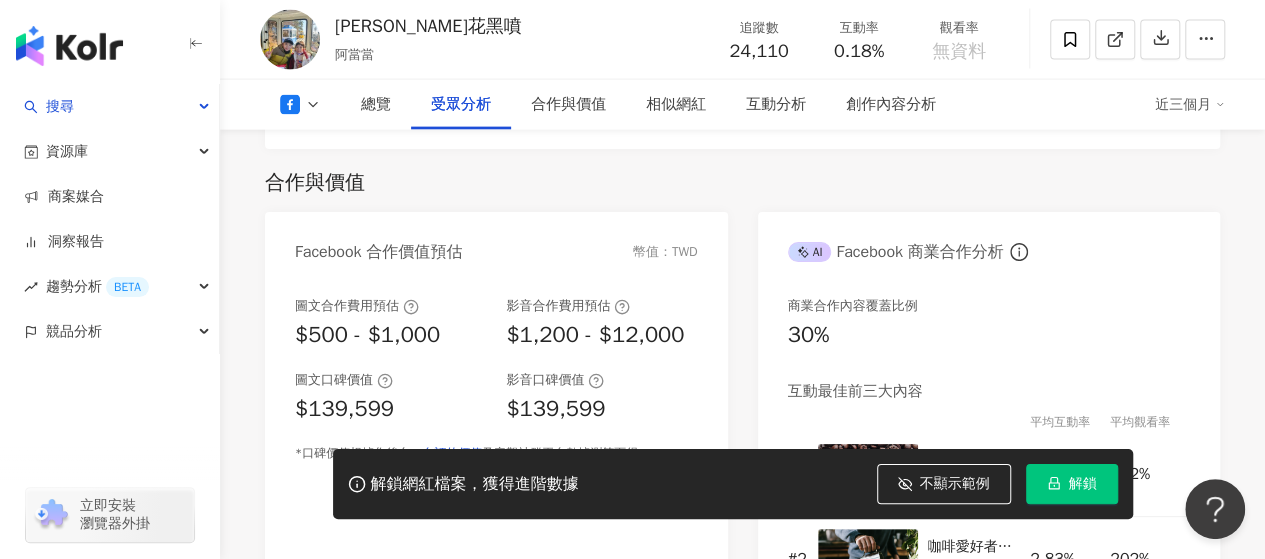 scroll, scrollTop: 2038, scrollLeft: 0, axis: vertical 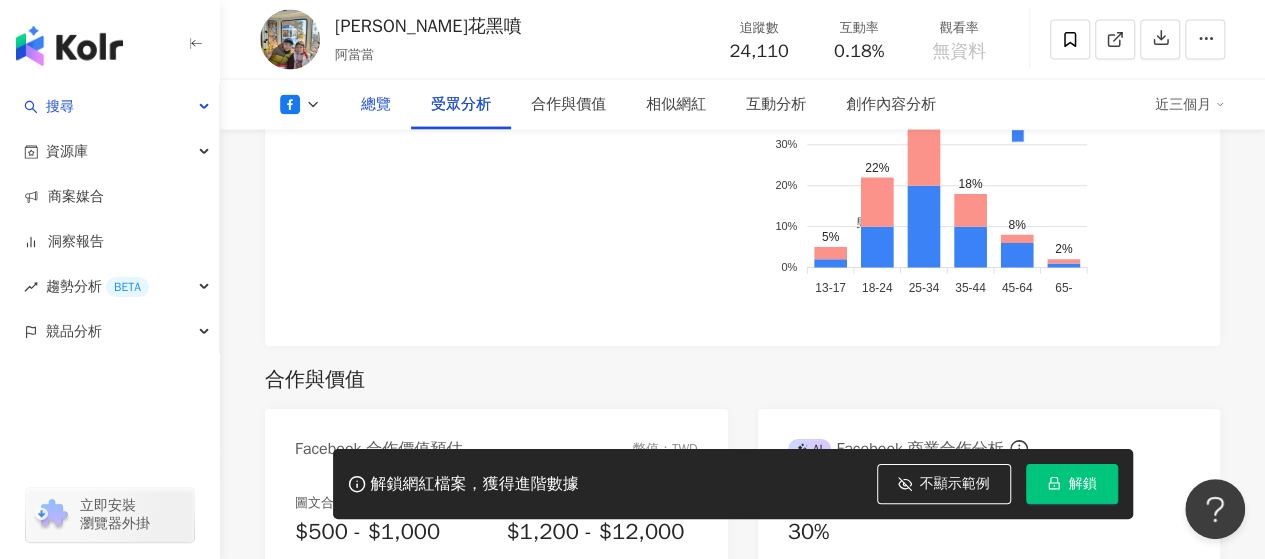 click on "總覽" at bounding box center [376, 105] 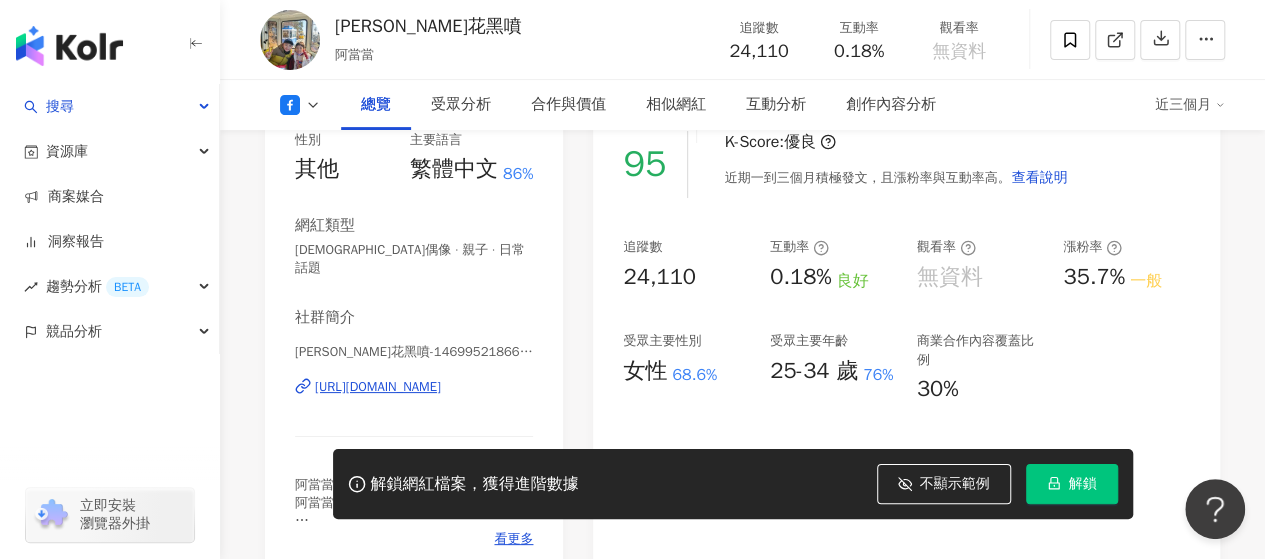 scroll, scrollTop: 300, scrollLeft: 0, axis: vertical 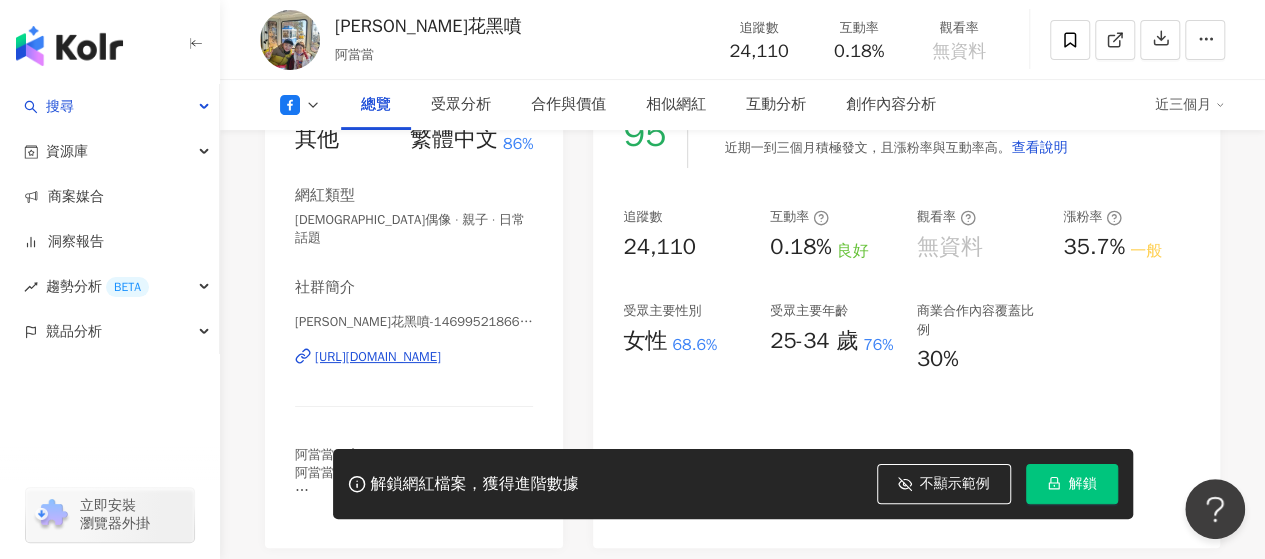 click on "[URL][DOMAIN_NAME]" at bounding box center [378, 357] 